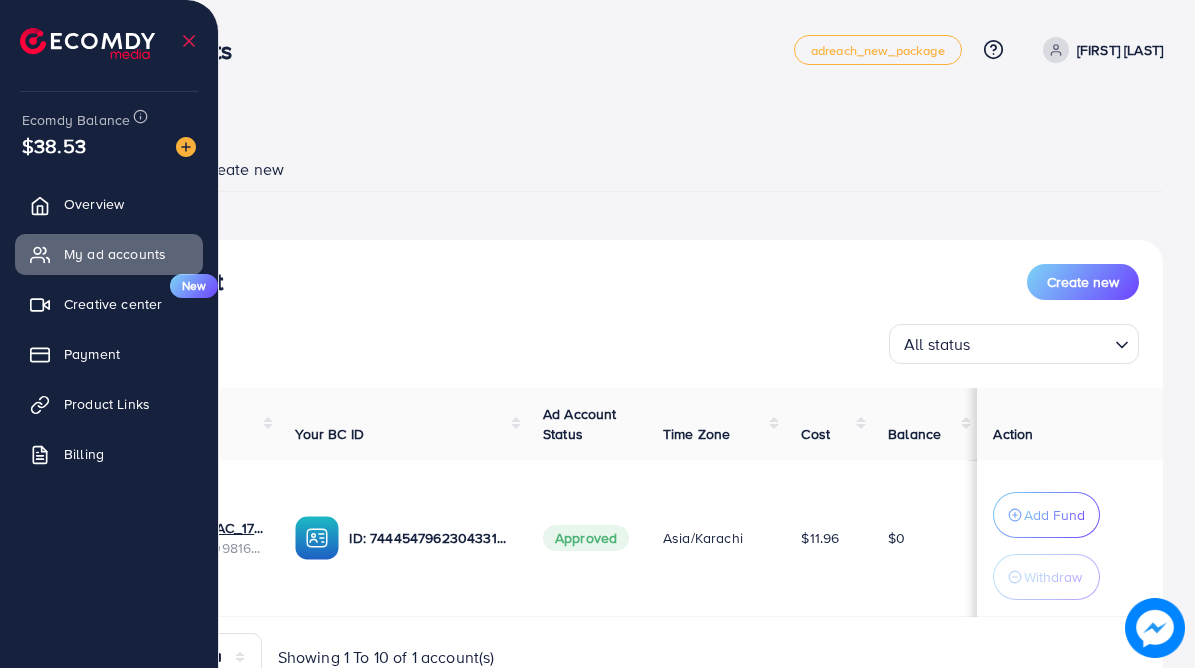 scroll, scrollTop: 82, scrollLeft: 0, axis: vertical 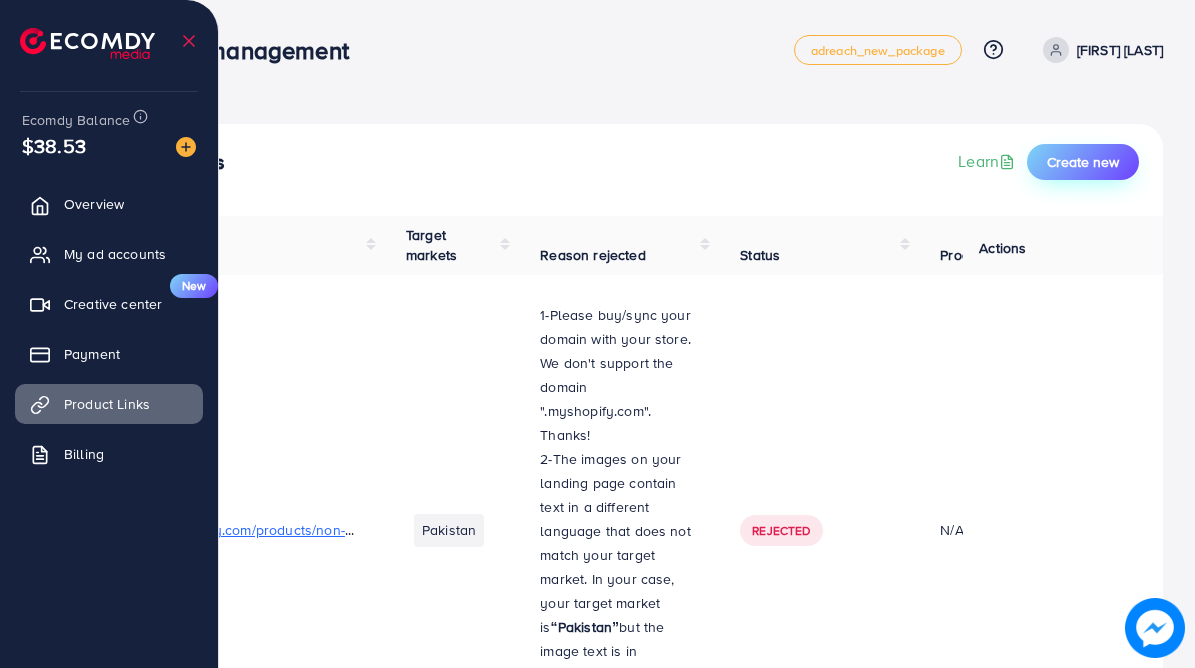 click on "Create new" at bounding box center [1083, 162] 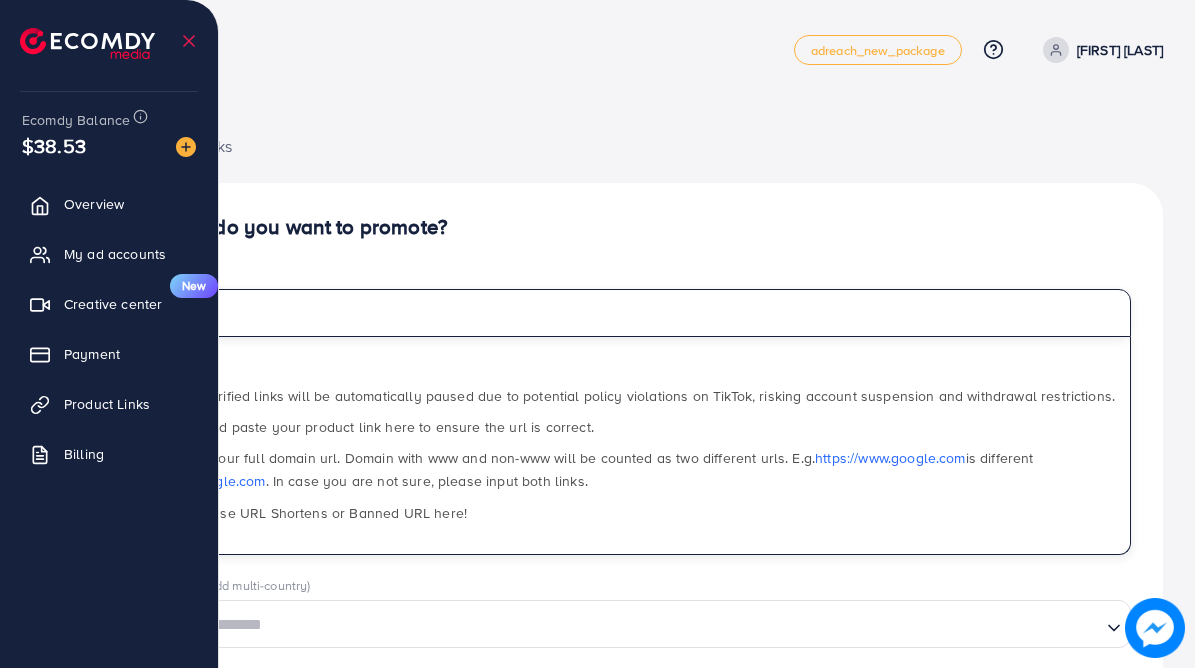 click at bounding box center (597, 313) 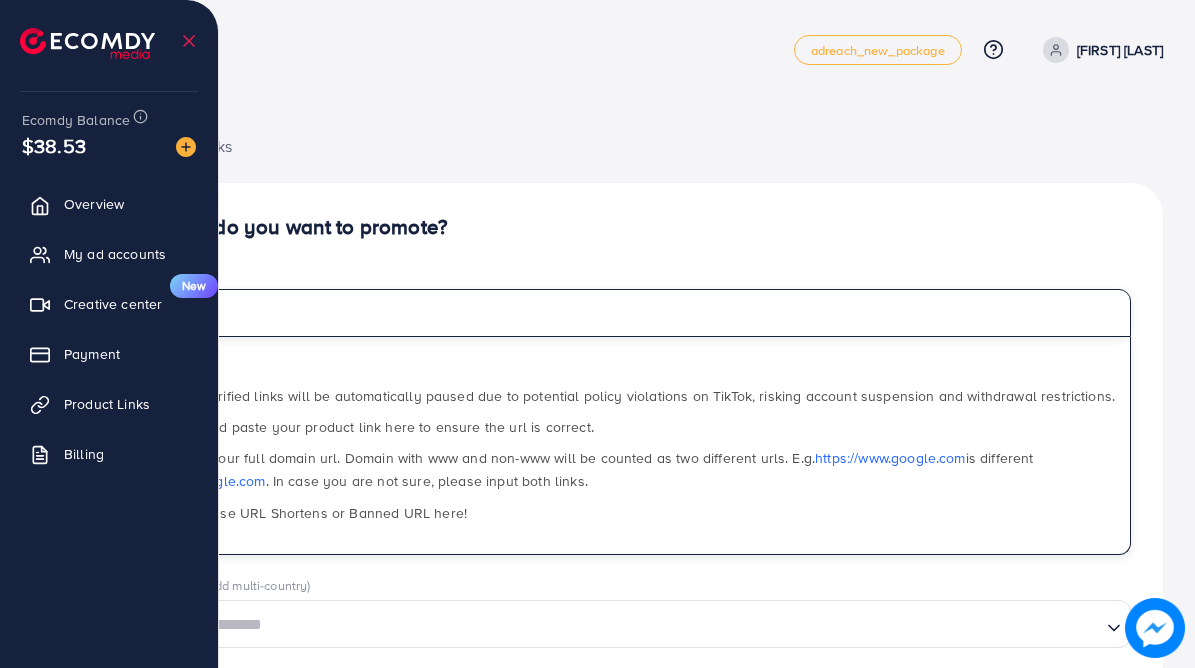 paste on "**********" 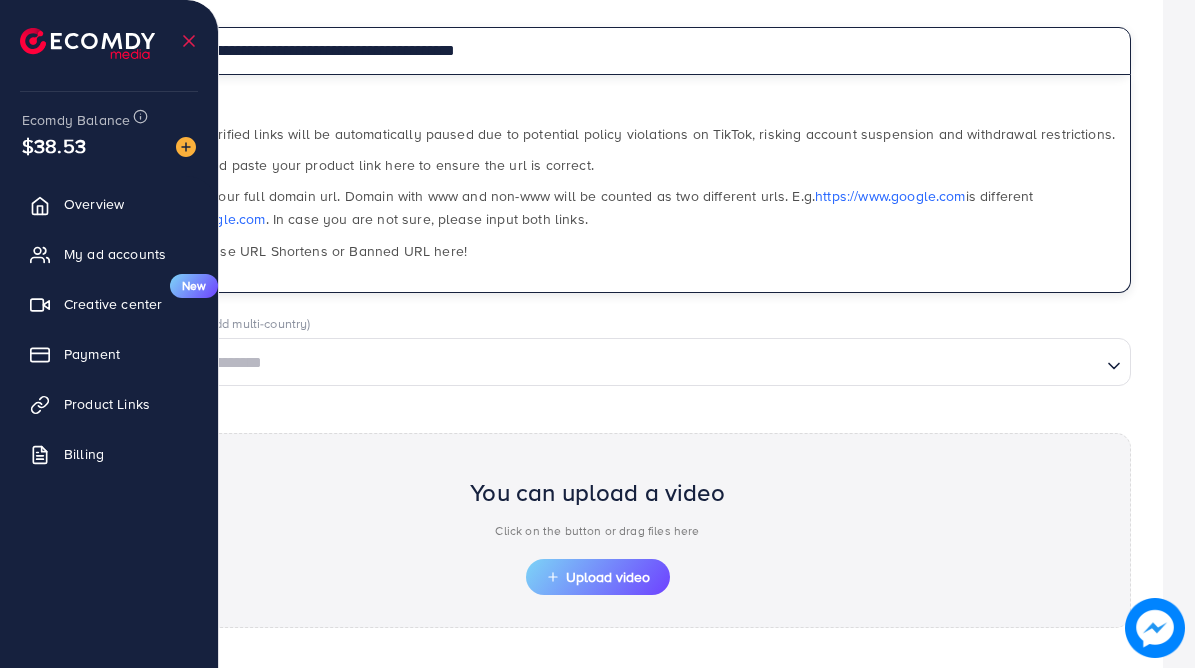 scroll, scrollTop: 264, scrollLeft: 0, axis: vertical 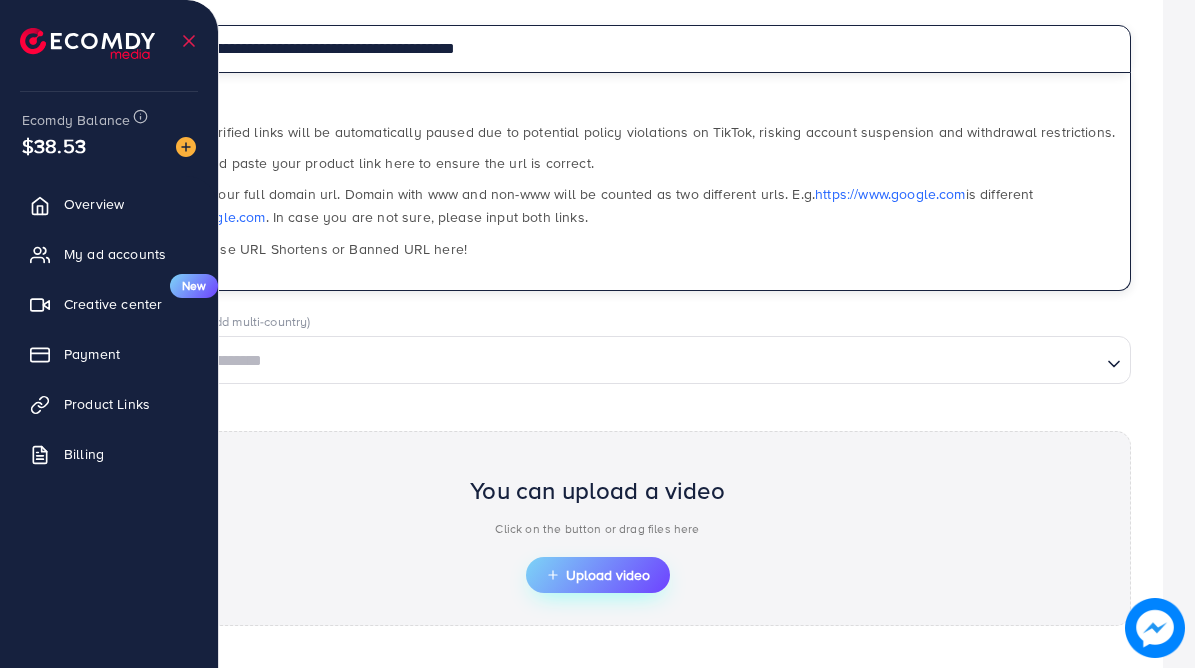 type on "**********" 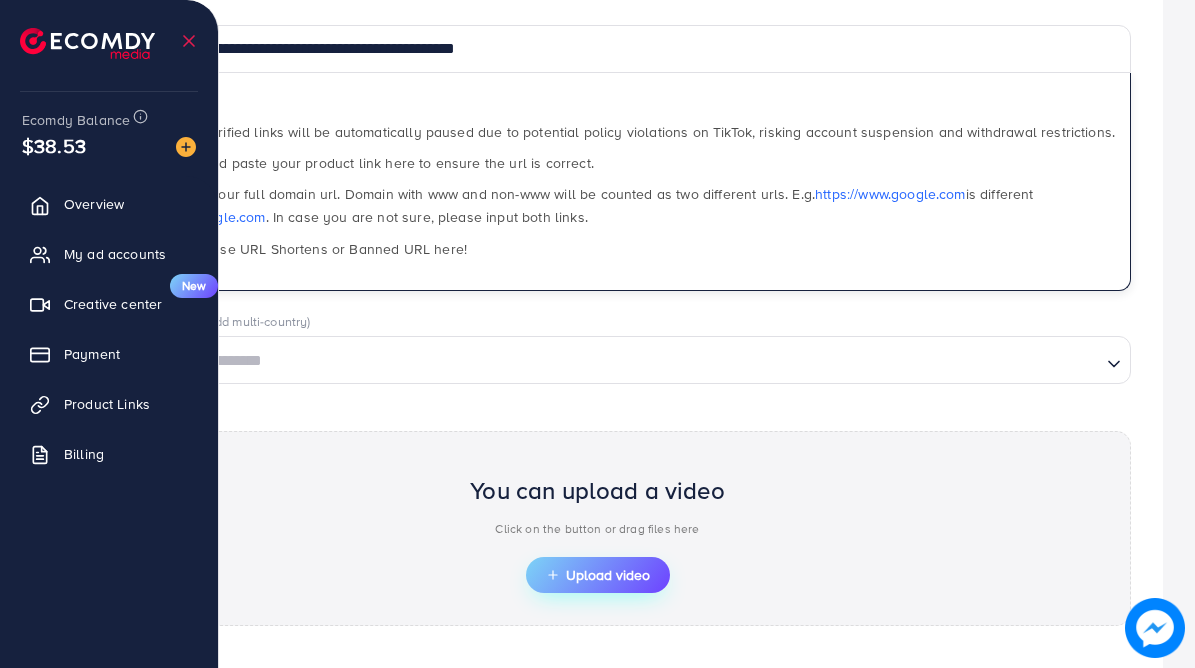 click on "Upload video" at bounding box center (598, 575) 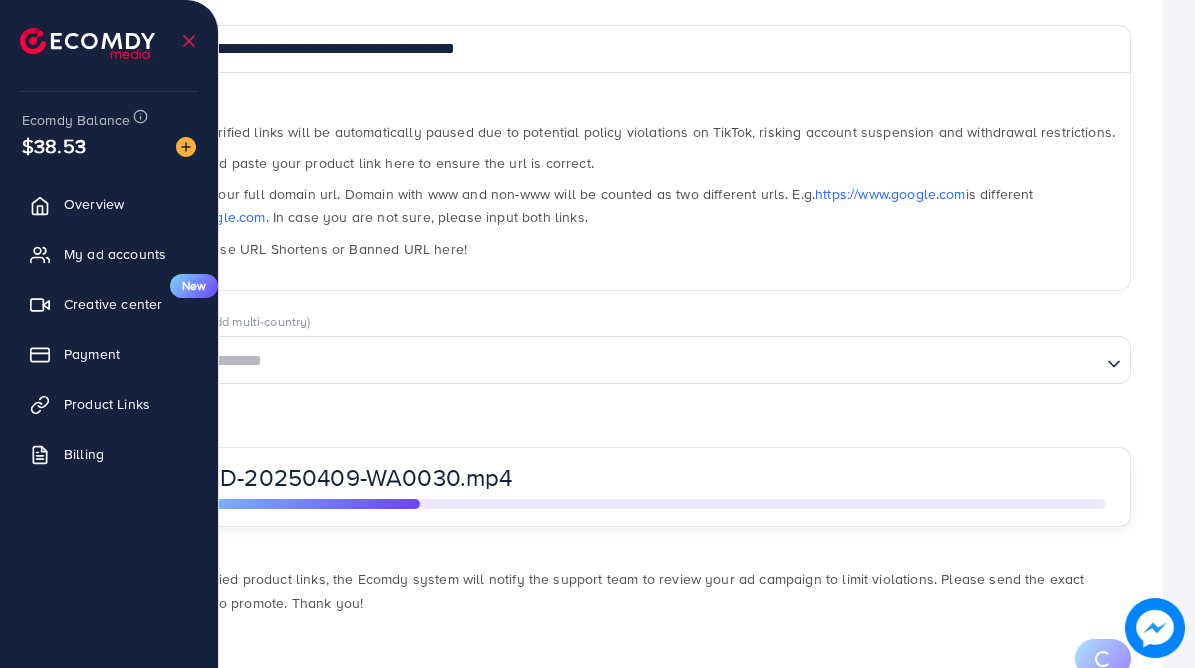 click at bounding box center [583, 361] 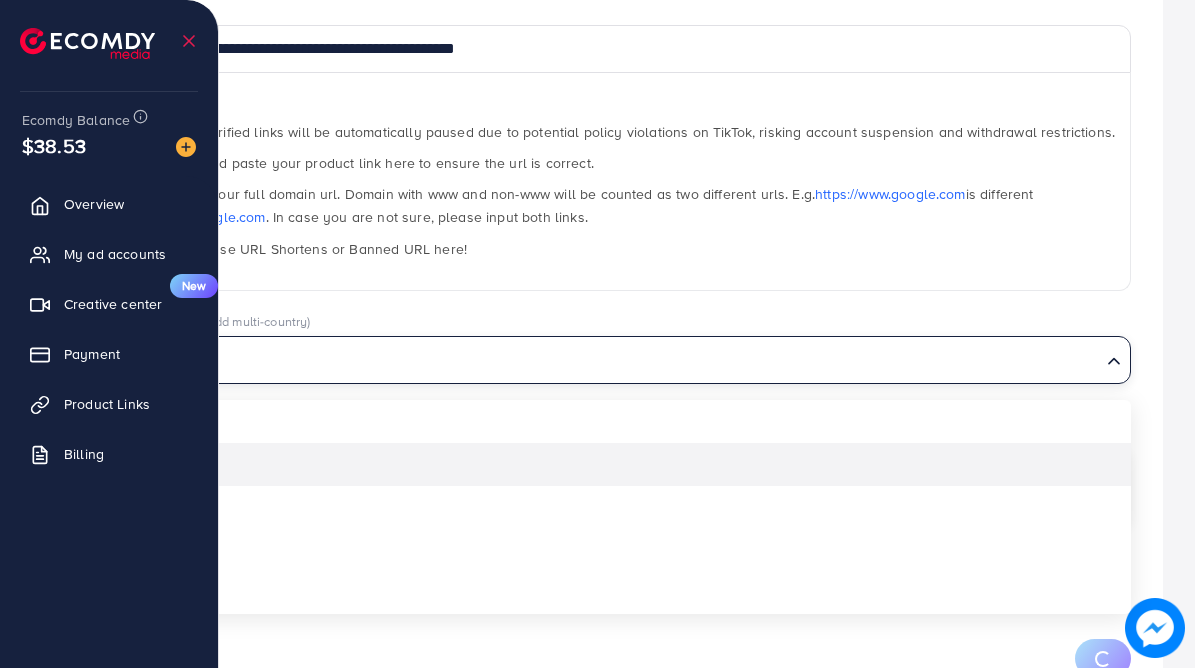 type on "**" 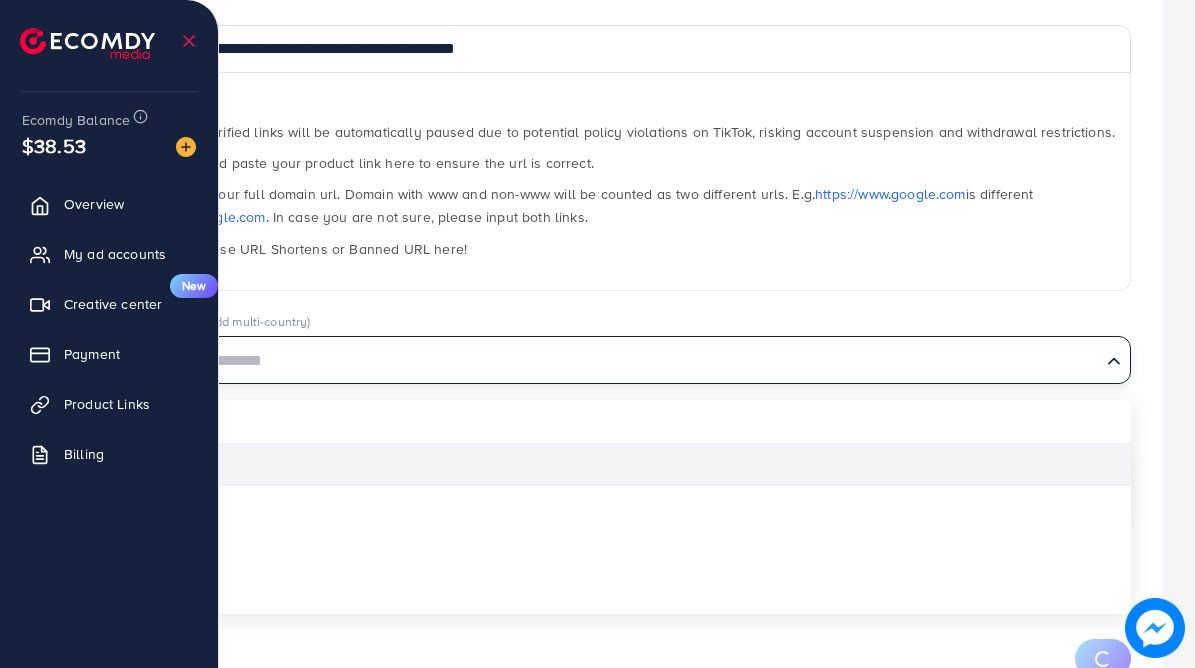 click on "**********" at bounding box center (597, 314) 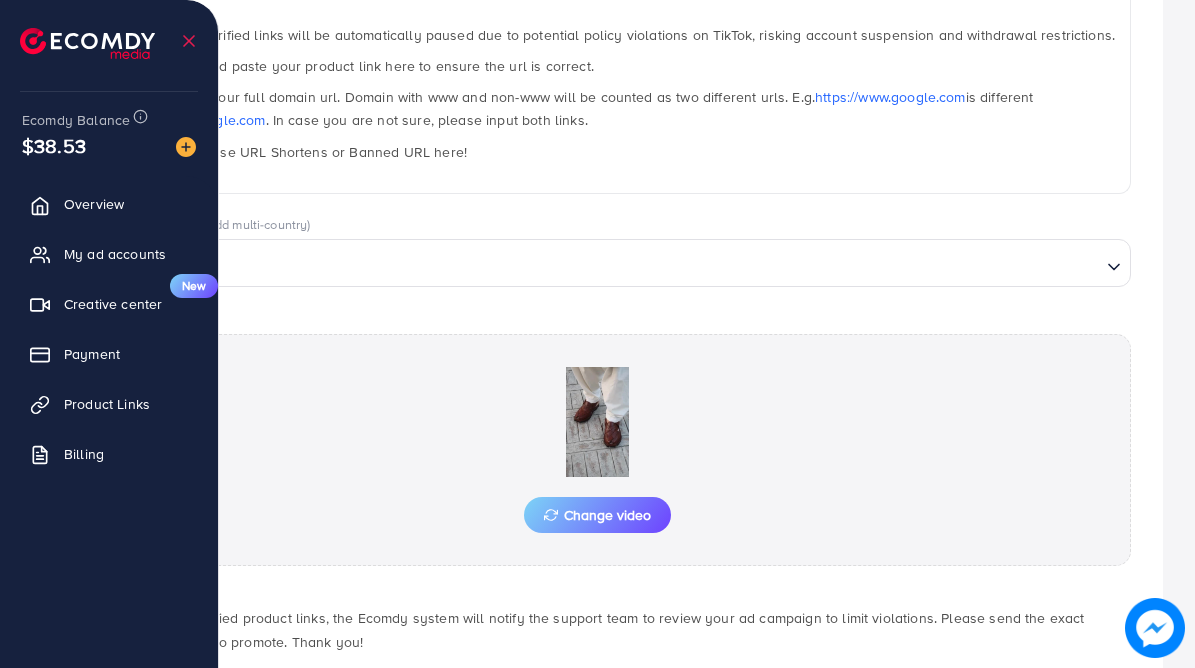 scroll, scrollTop: 494, scrollLeft: 0, axis: vertical 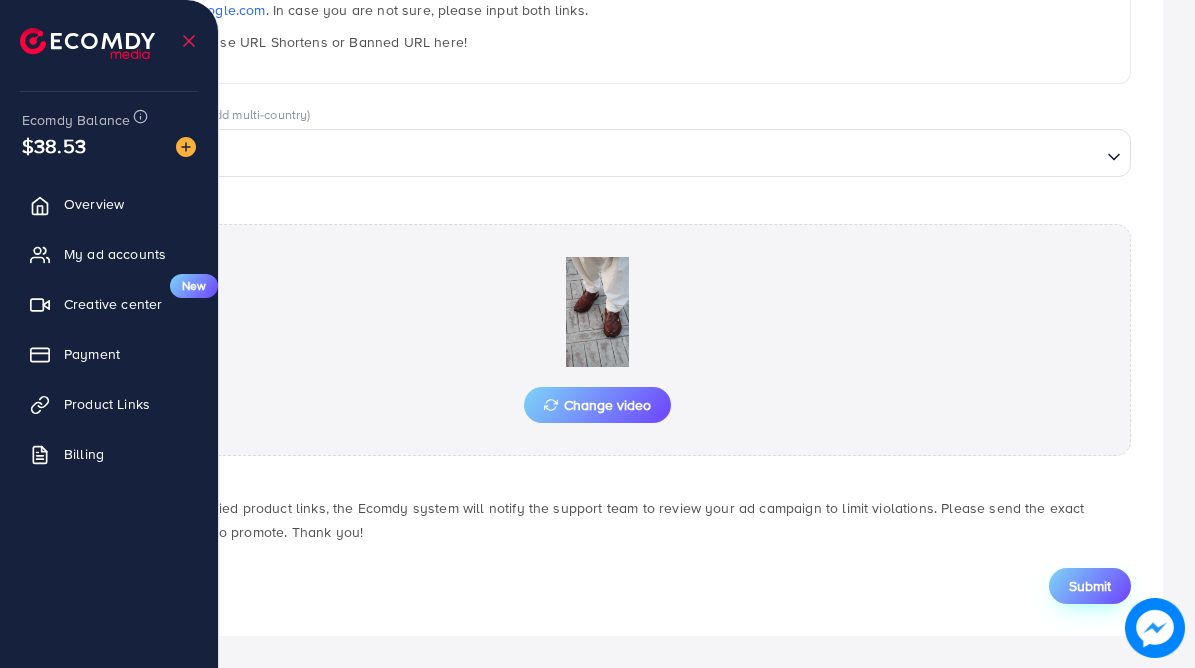 click on "Submit" at bounding box center (1090, 586) 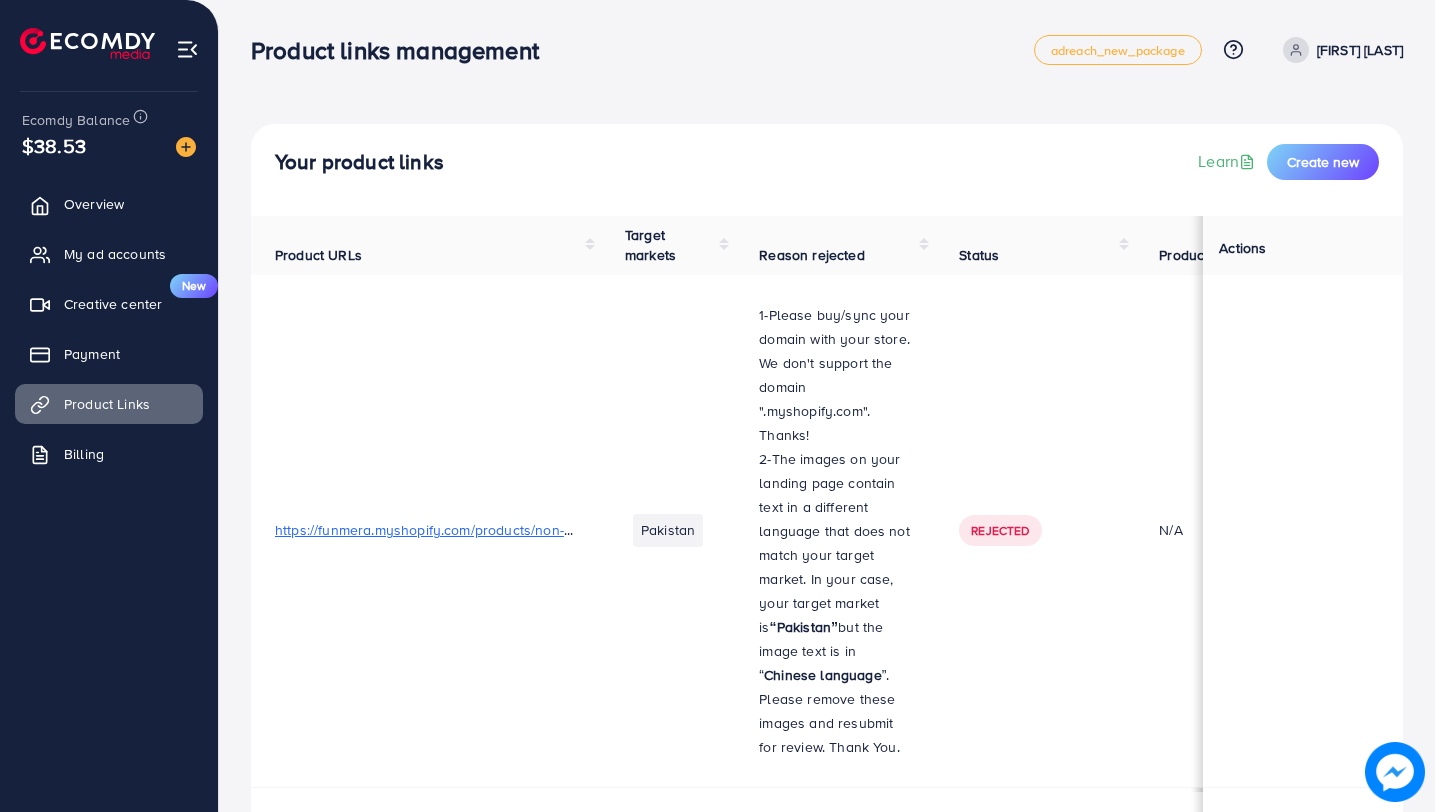 scroll, scrollTop: 0, scrollLeft: 0, axis: both 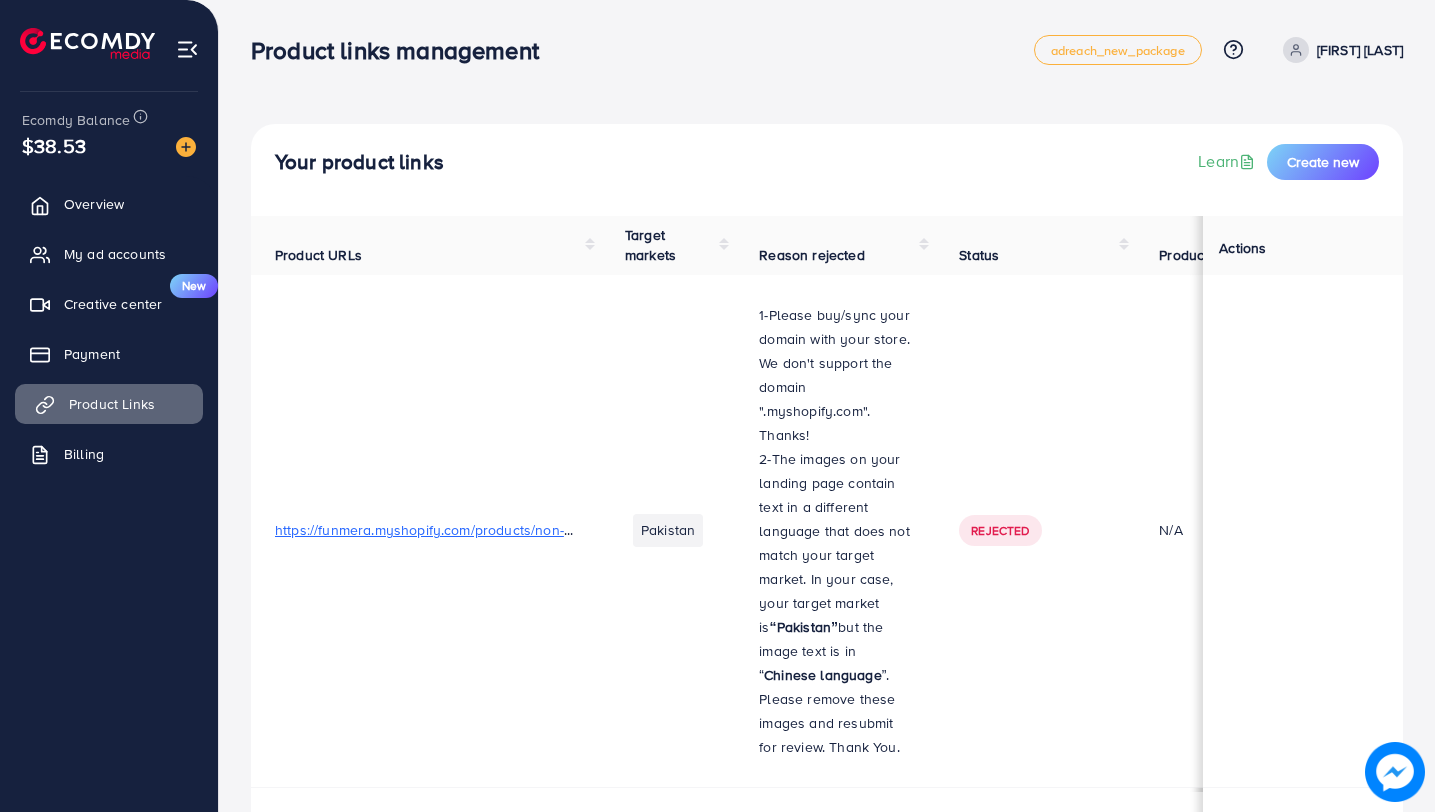 click on "Product Links" at bounding box center (112, 404) 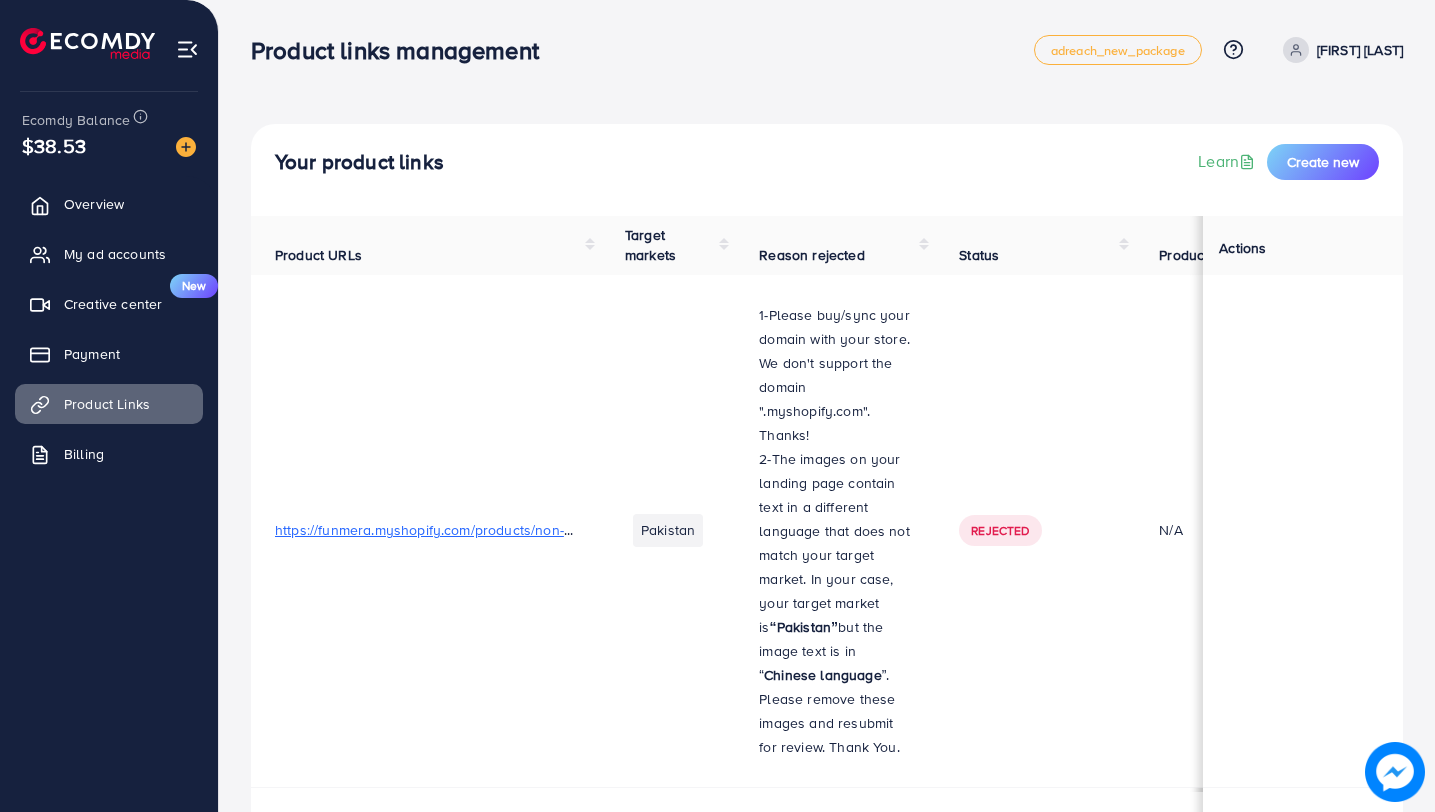 click on "Target markets" at bounding box center [668, 245] 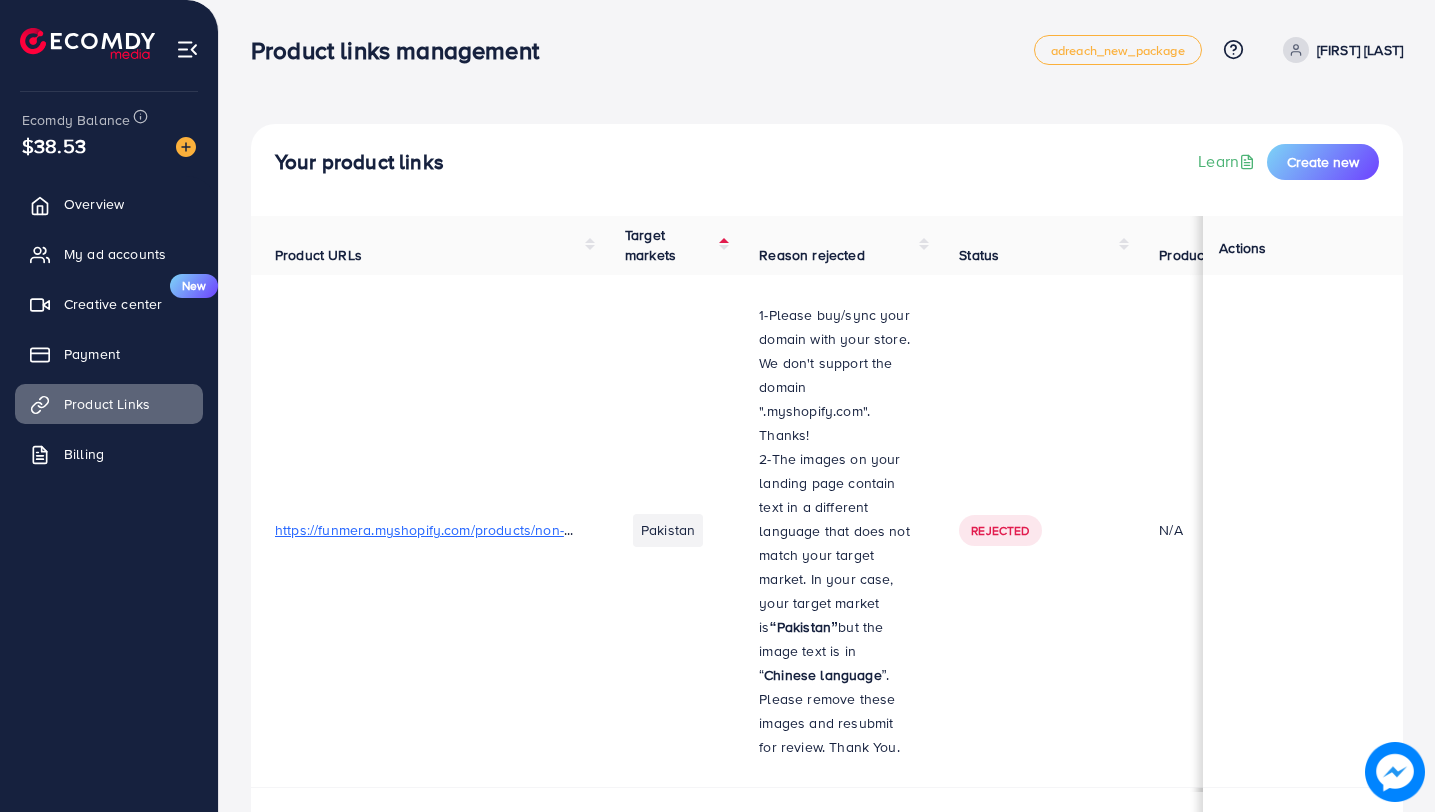 click on "Target markets" at bounding box center [668, 245] 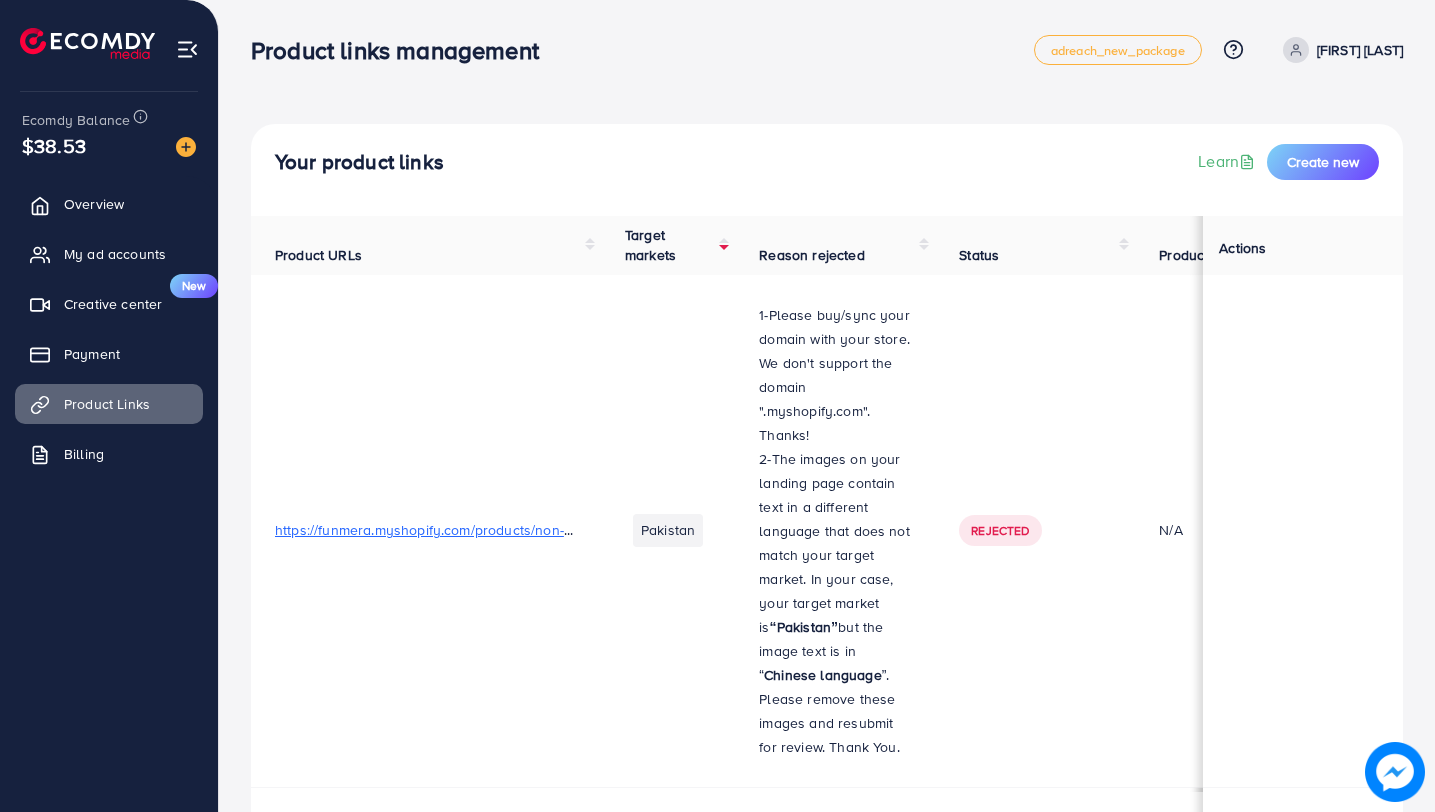 click on "Reason rejected" at bounding box center (835, 245) 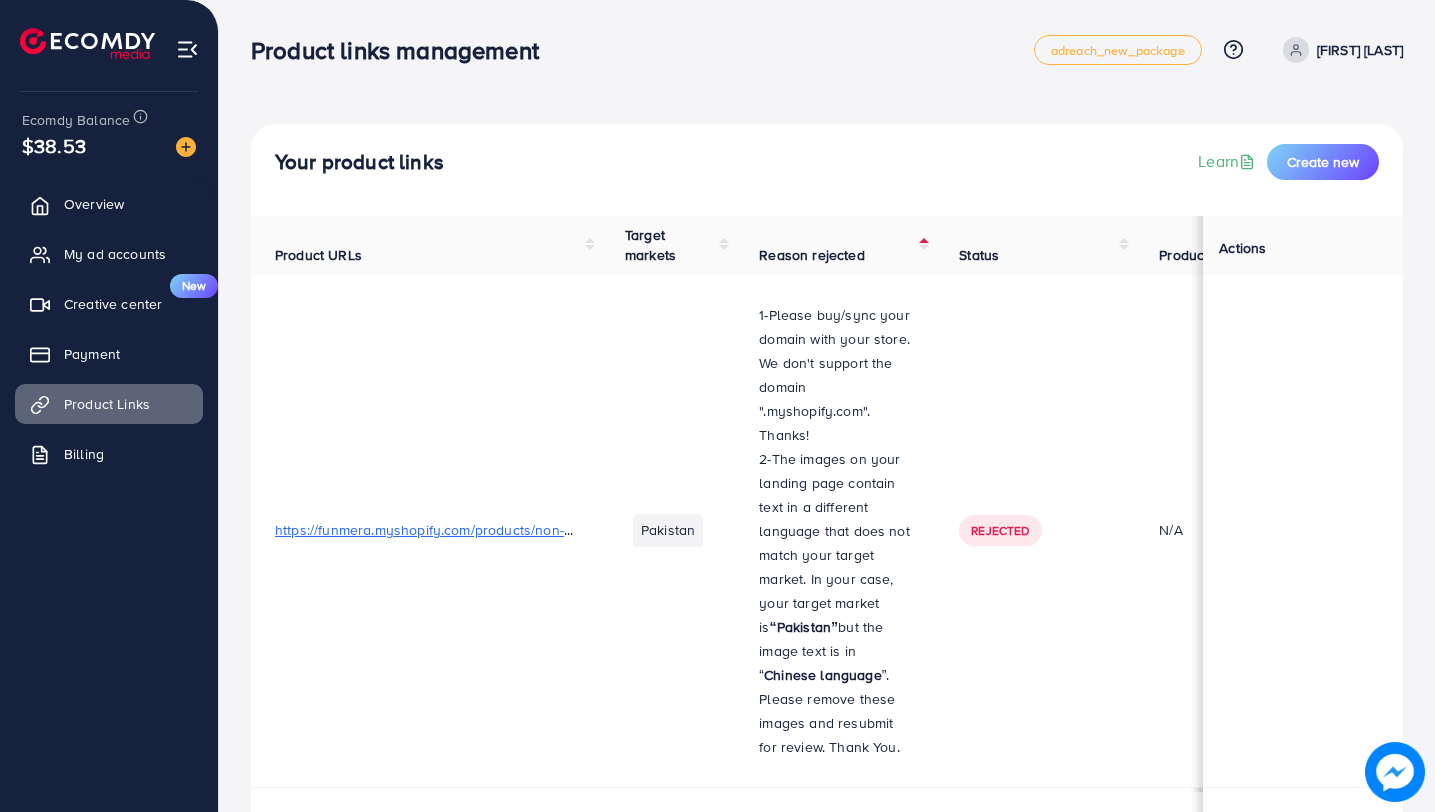 click on "Actions" at bounding box center (1303, 245) 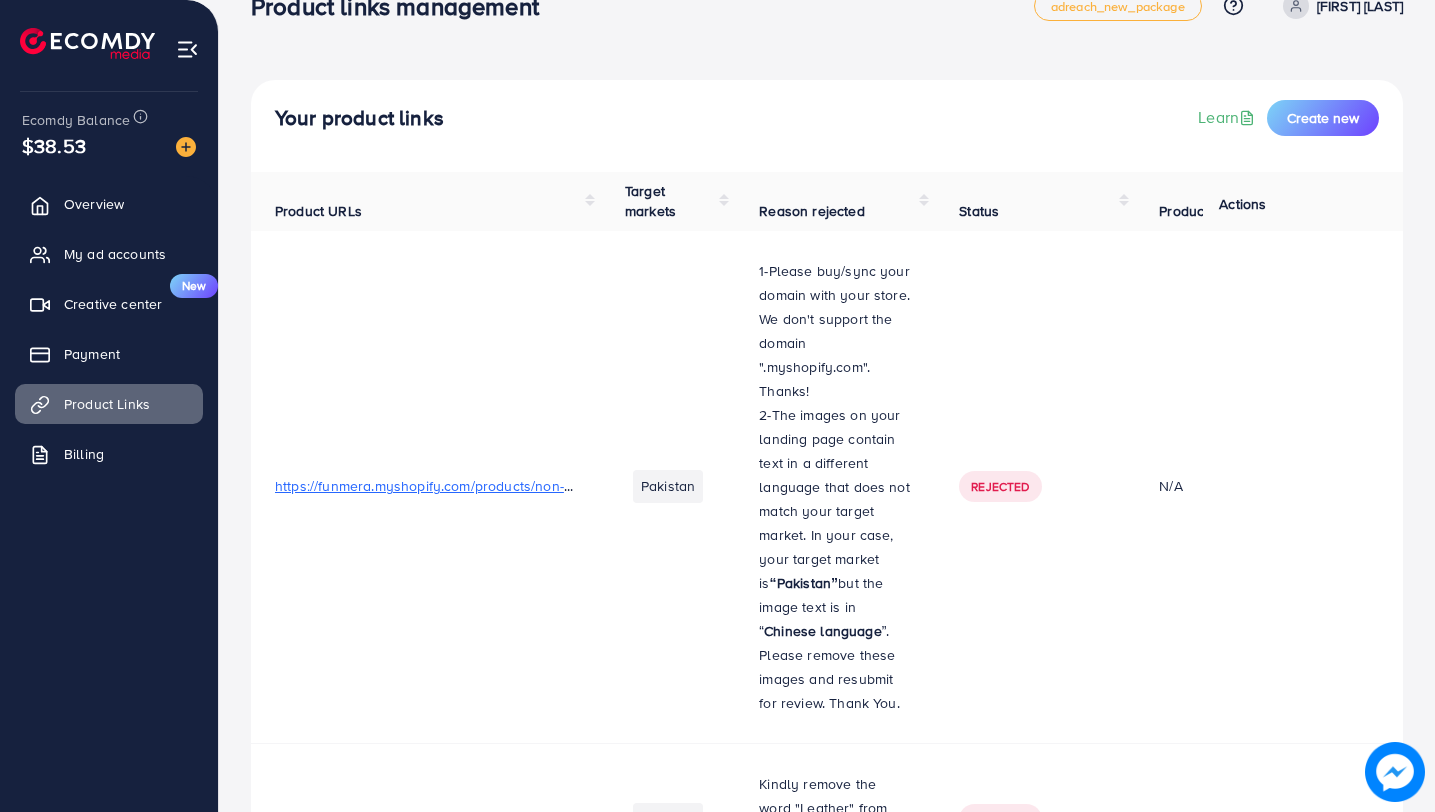 scroll, scrollTop: 0, scrollLeft: 0, axis: both 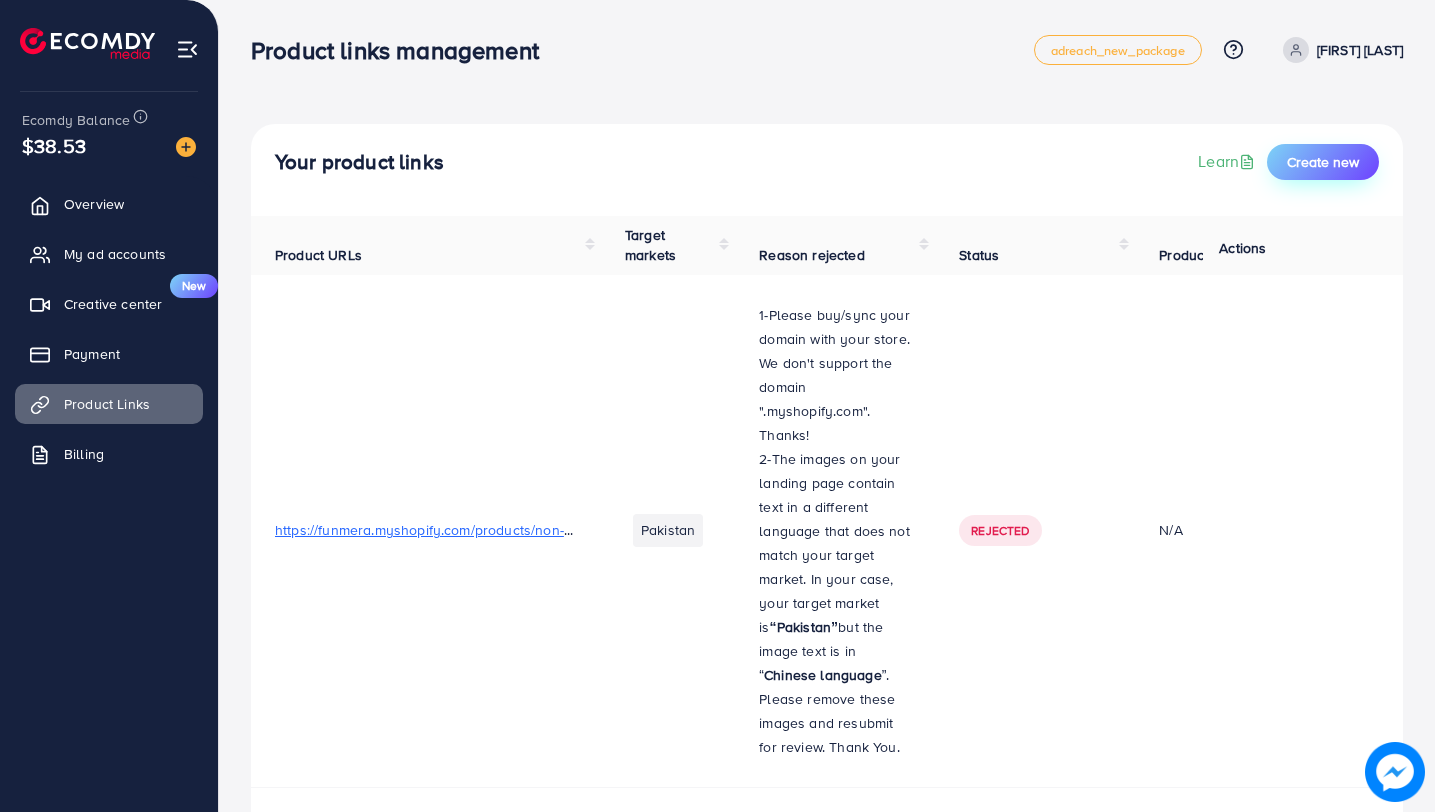 click on "Create new" at bounding box center [1323, 162] 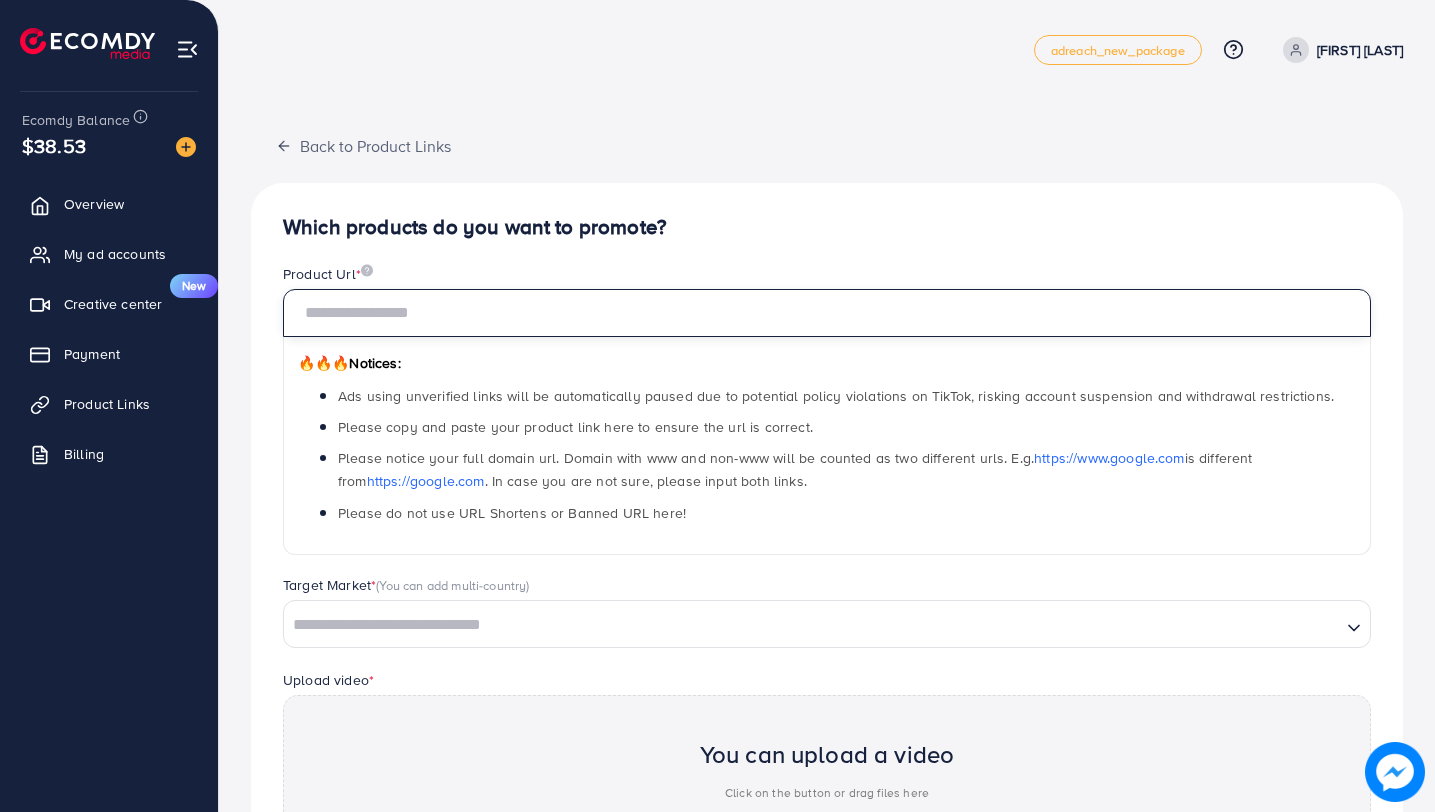 click at bounding box center [827, 313] 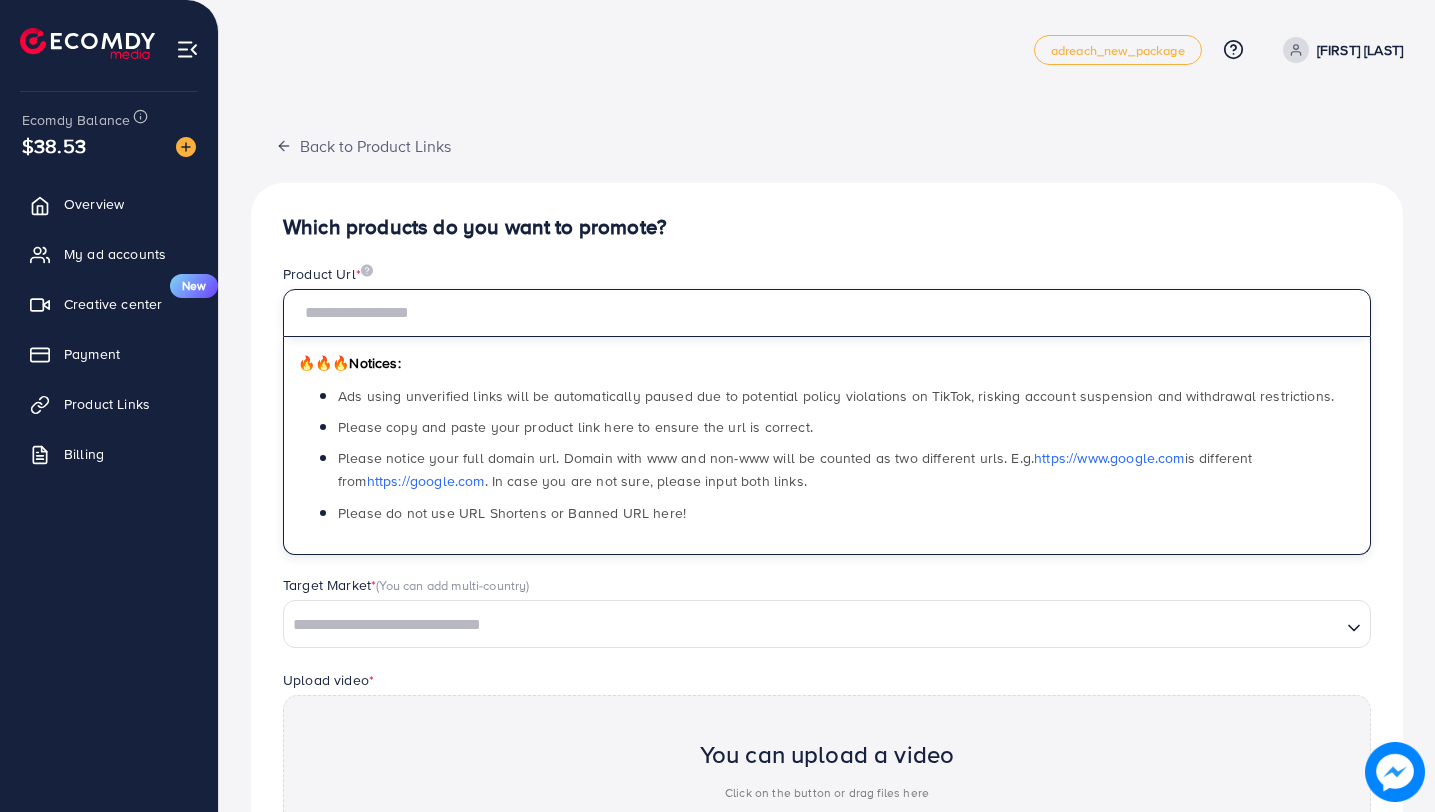 paste on "**********" 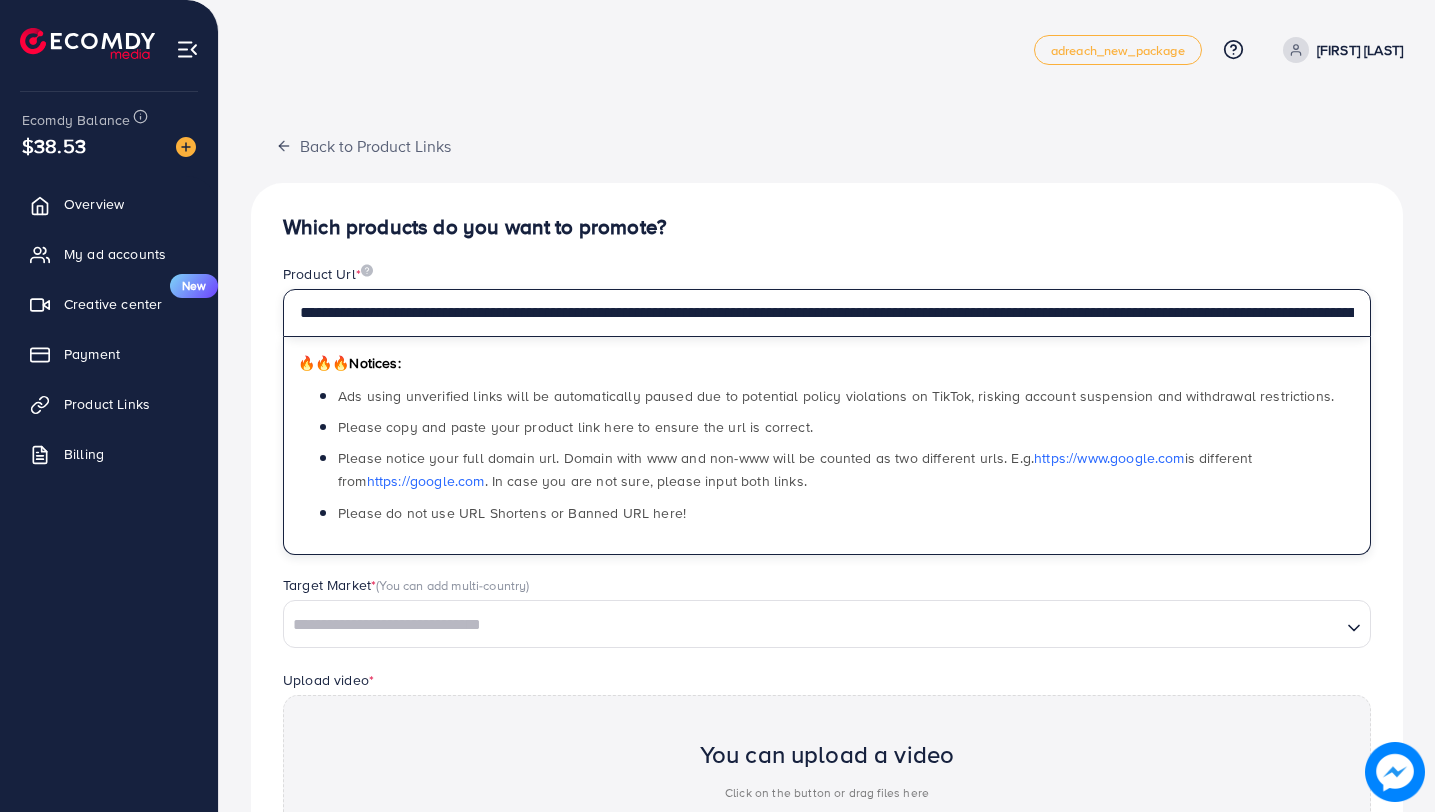 scroll, scrollTop: 0, scrollLeft: 1480, axis: horizontal 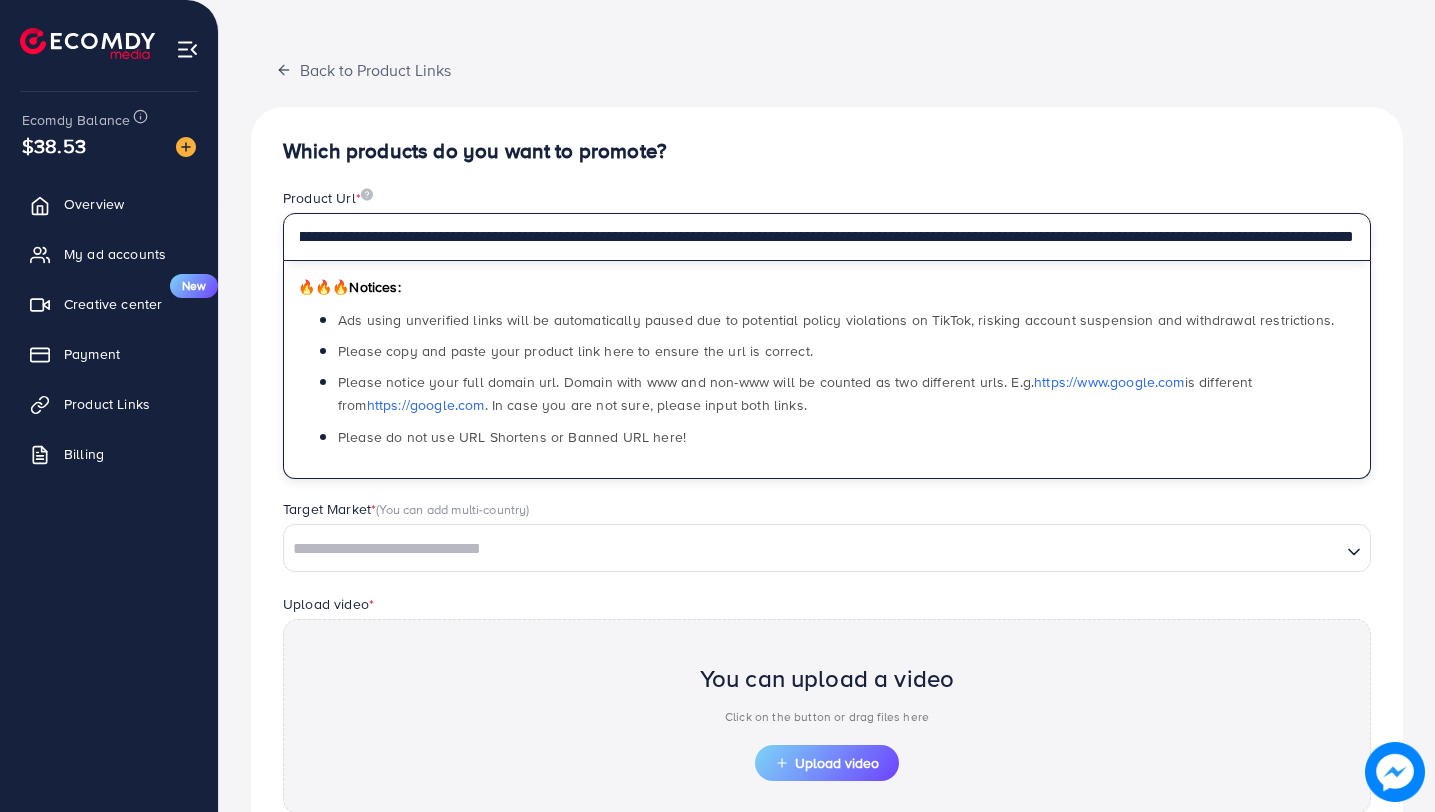 type on "**********" 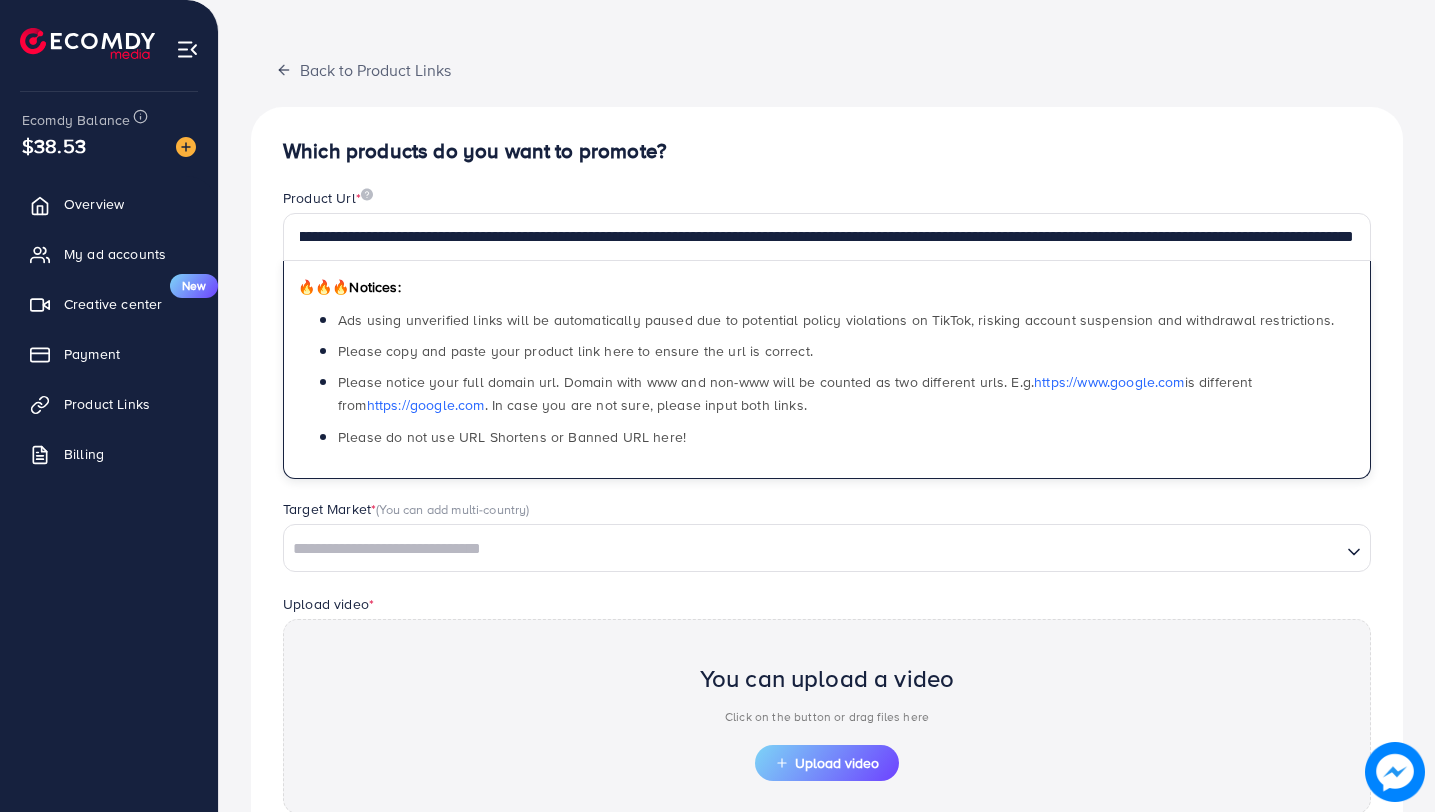scroll, scrollTop: 0, scrollLeft: 0, axis: both 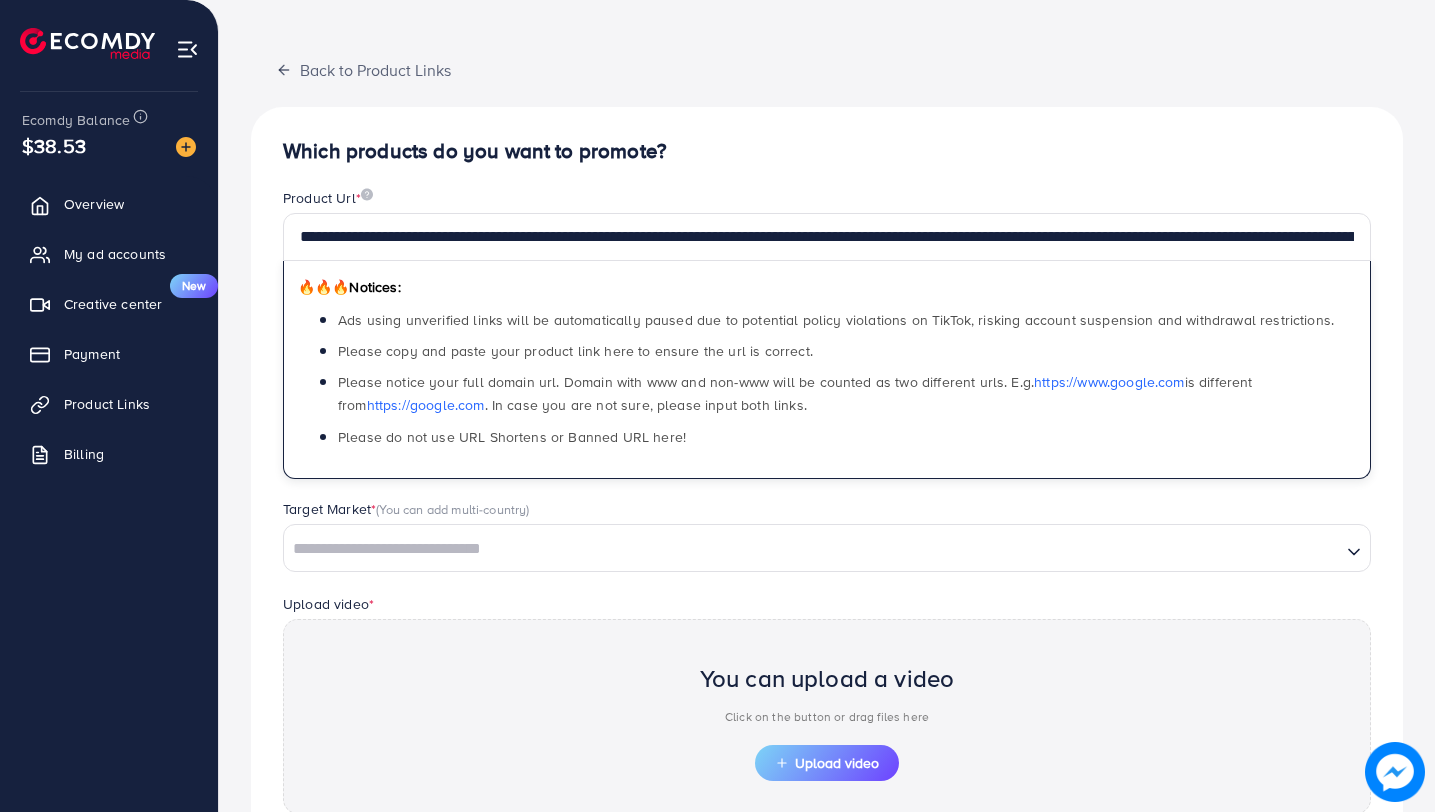 click at bounding box center [812, 549] 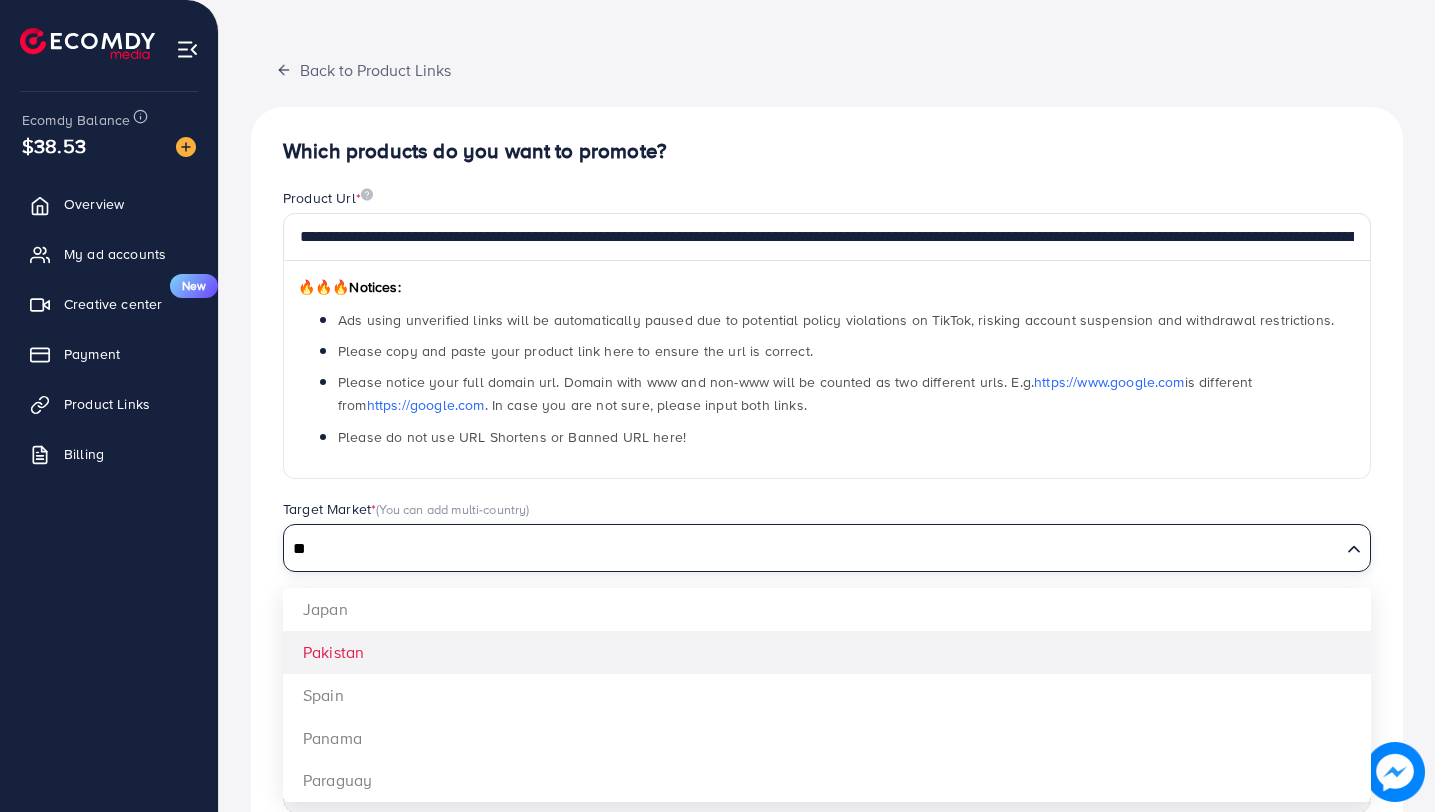 type on "**" 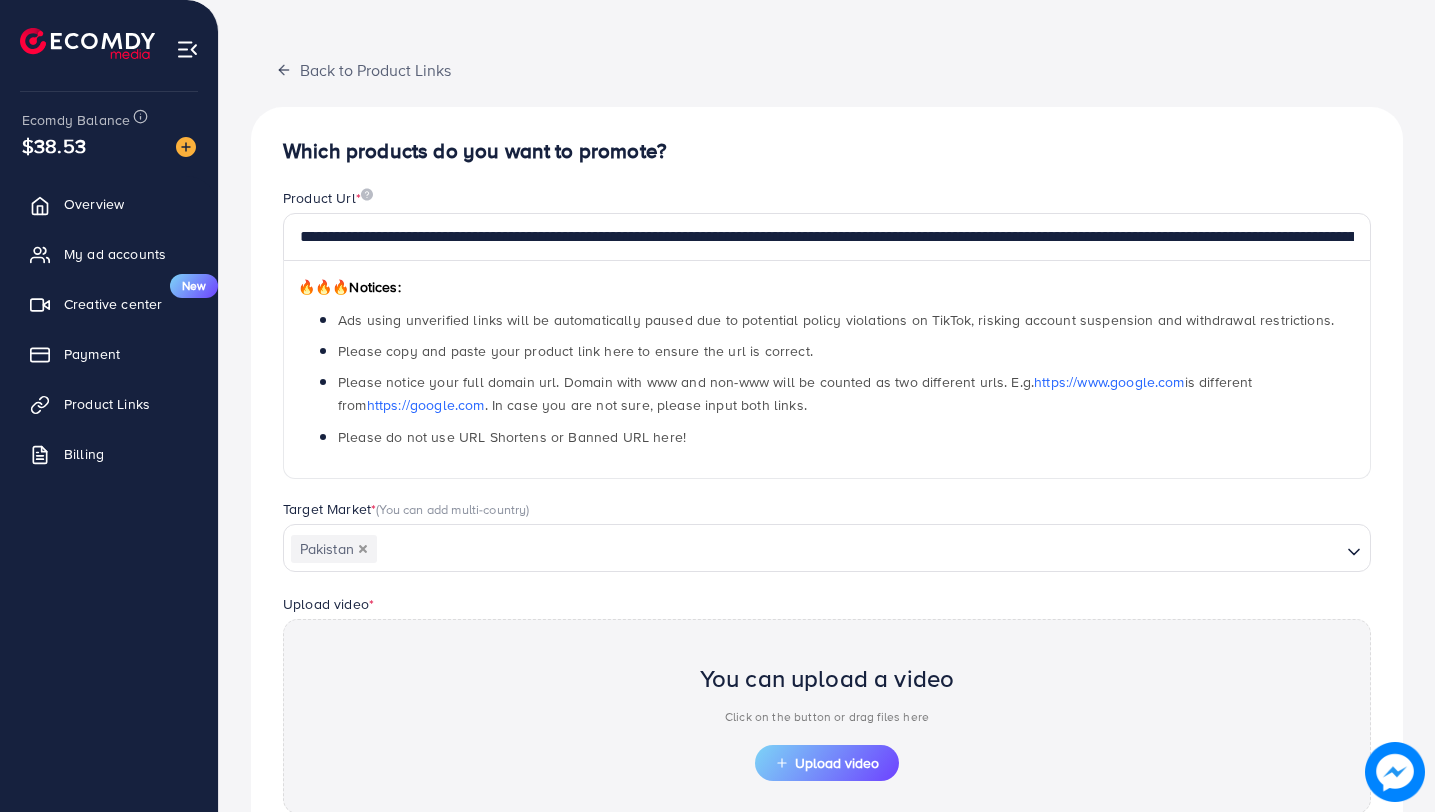 click on "**********" at bounding box center [827, 550] 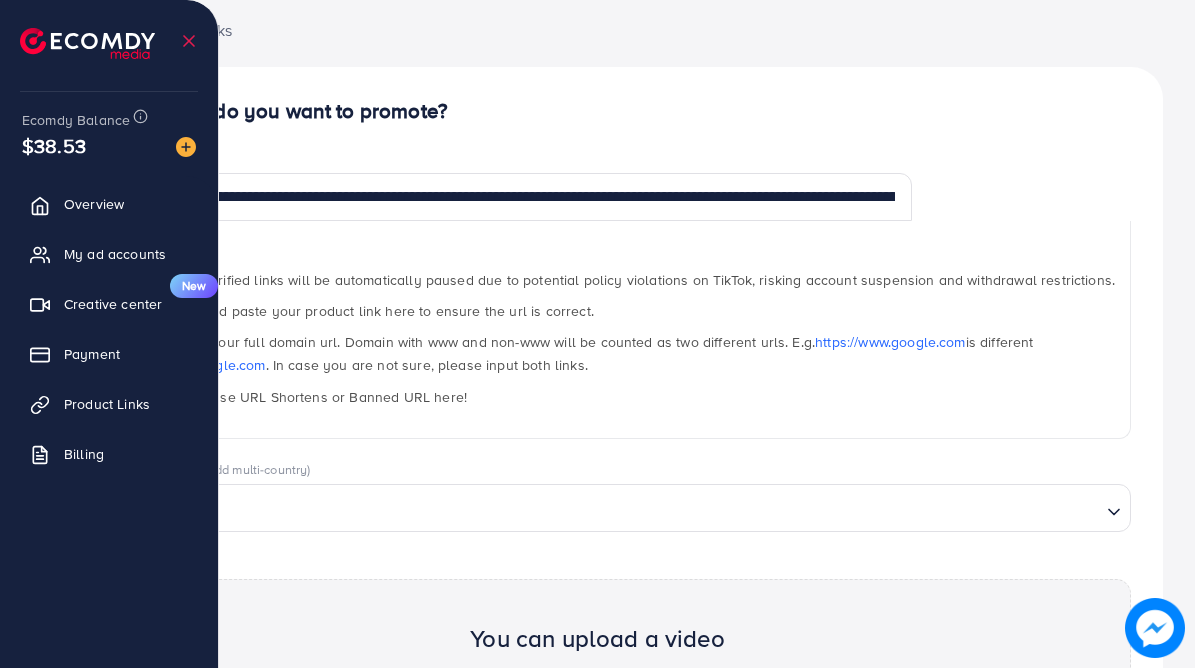 scroll, scrollTop: 457, scrollLeft: 0, axis: vertical 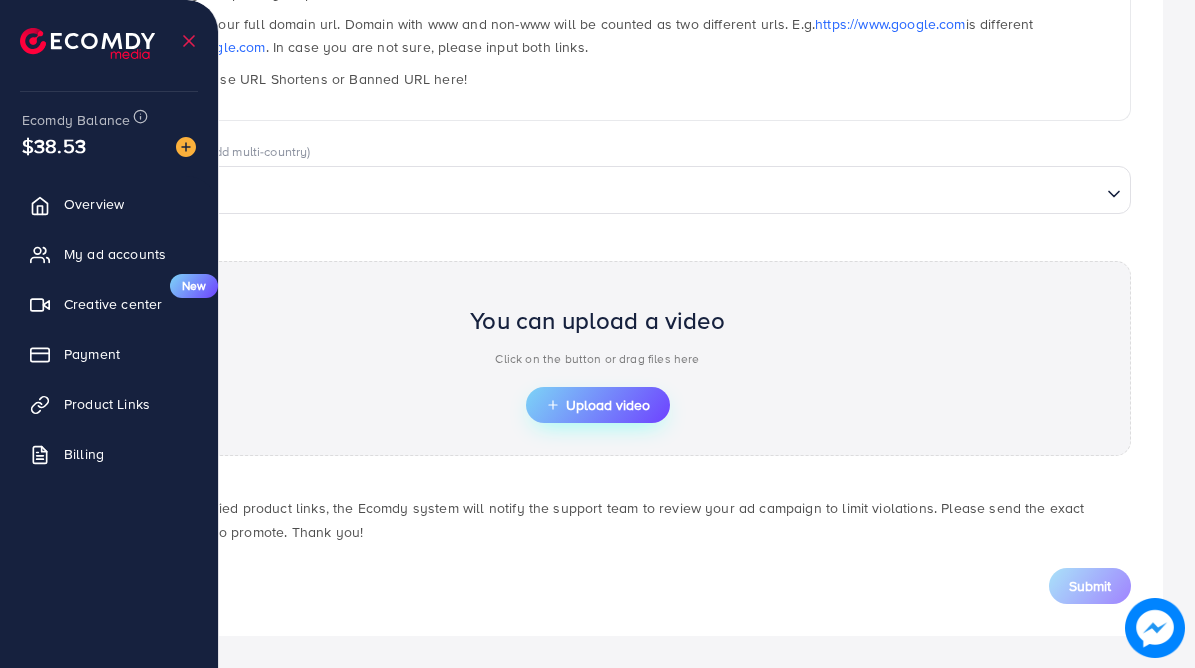 click on "Upload video" at bounding box center [598, 405] 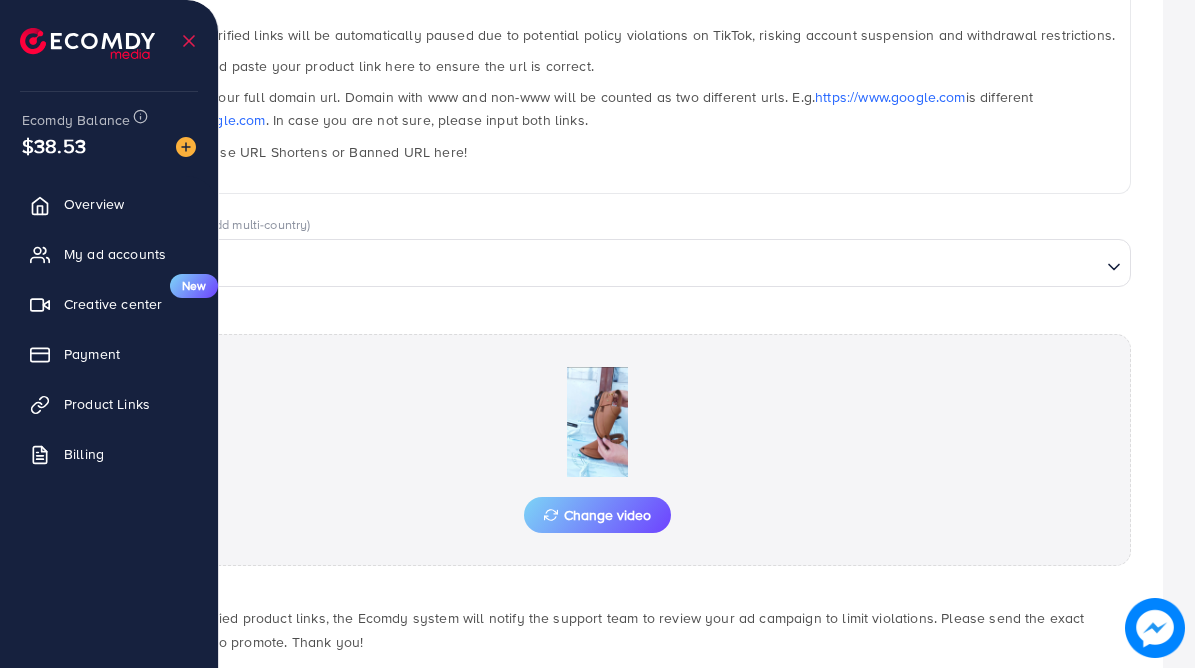 scroll, scrollTop: 457, scrollLeft: 0, axis: vertical 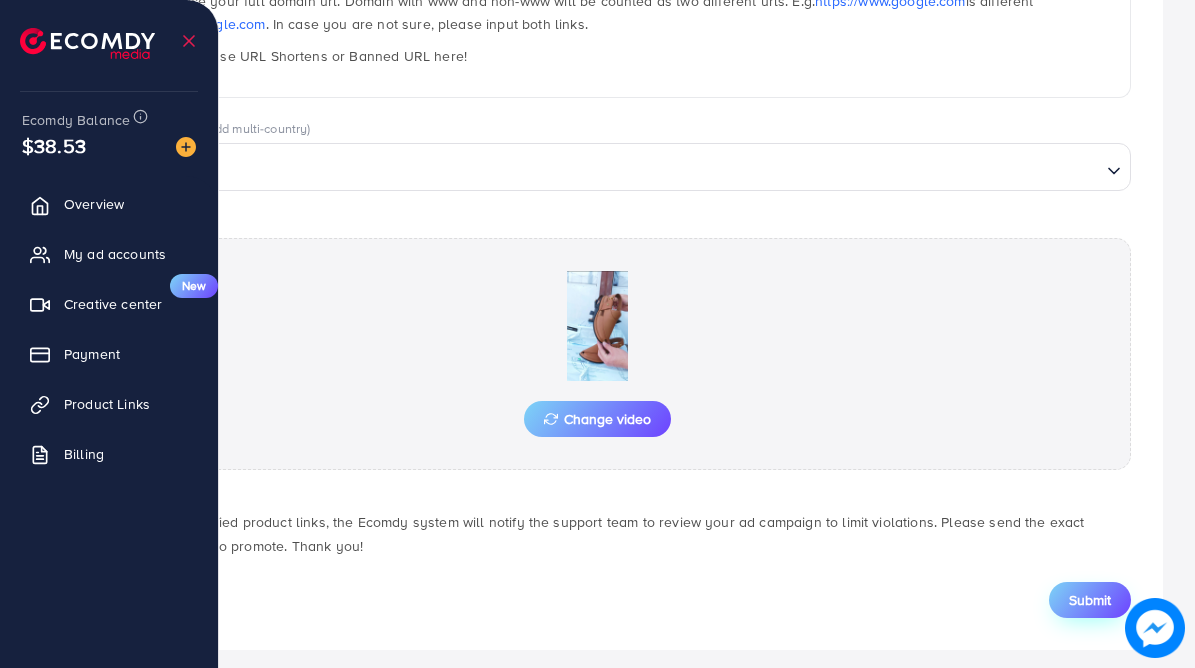 click on "Submit" at bounding box center [1090, 600] 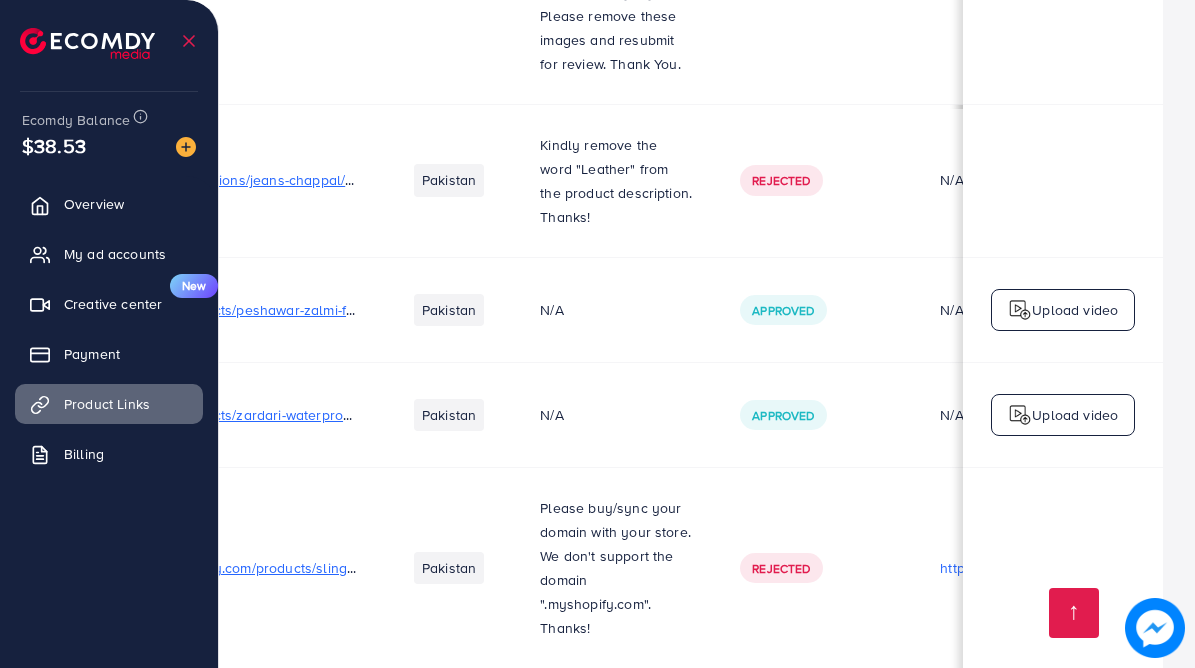 scroll, scrollTop: 1047, scrollLeft: 0, axis: vertical 